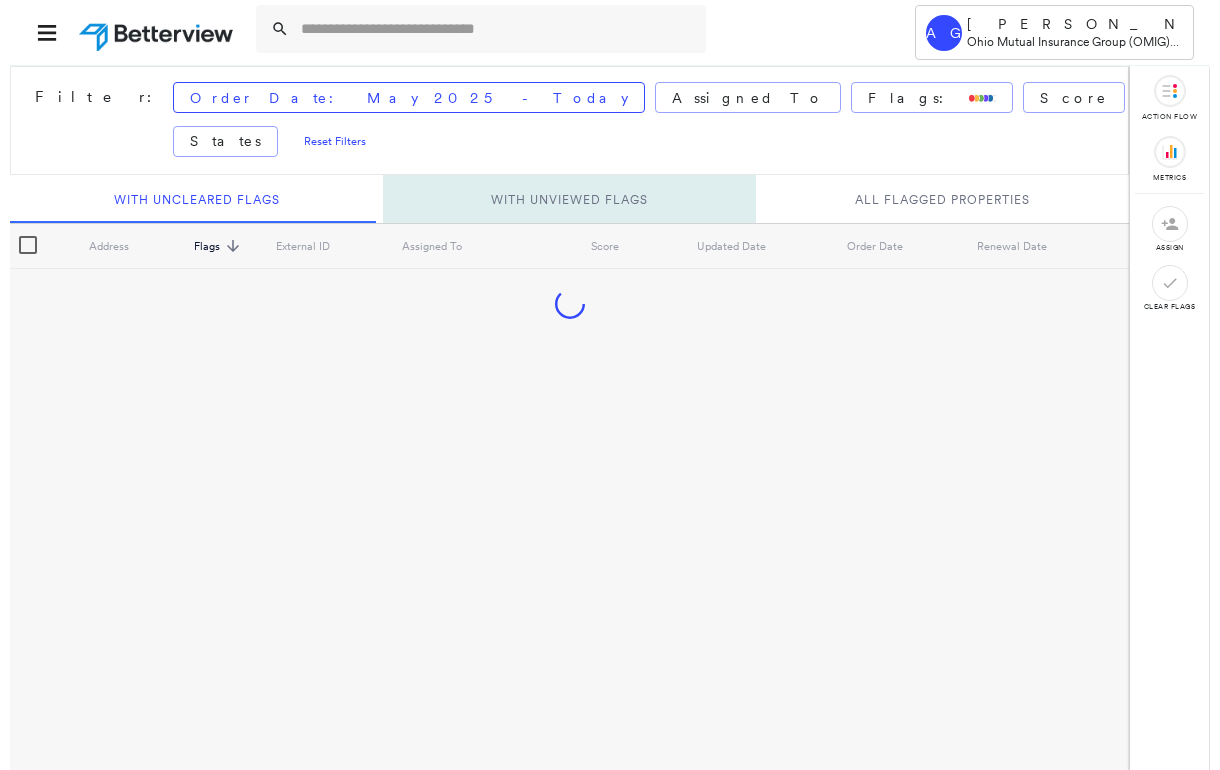 scroll, scrollTop: 0, scrollLeft: 0, axis: both 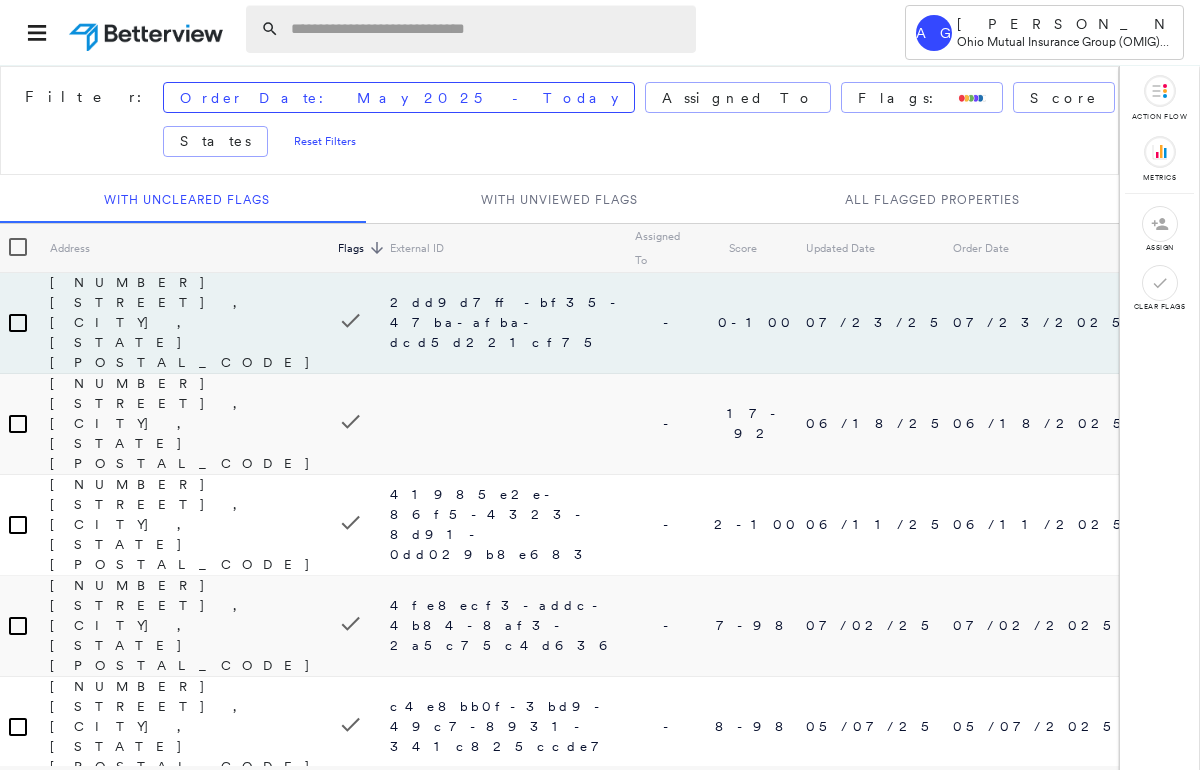 click at bounding box center (487, 29) 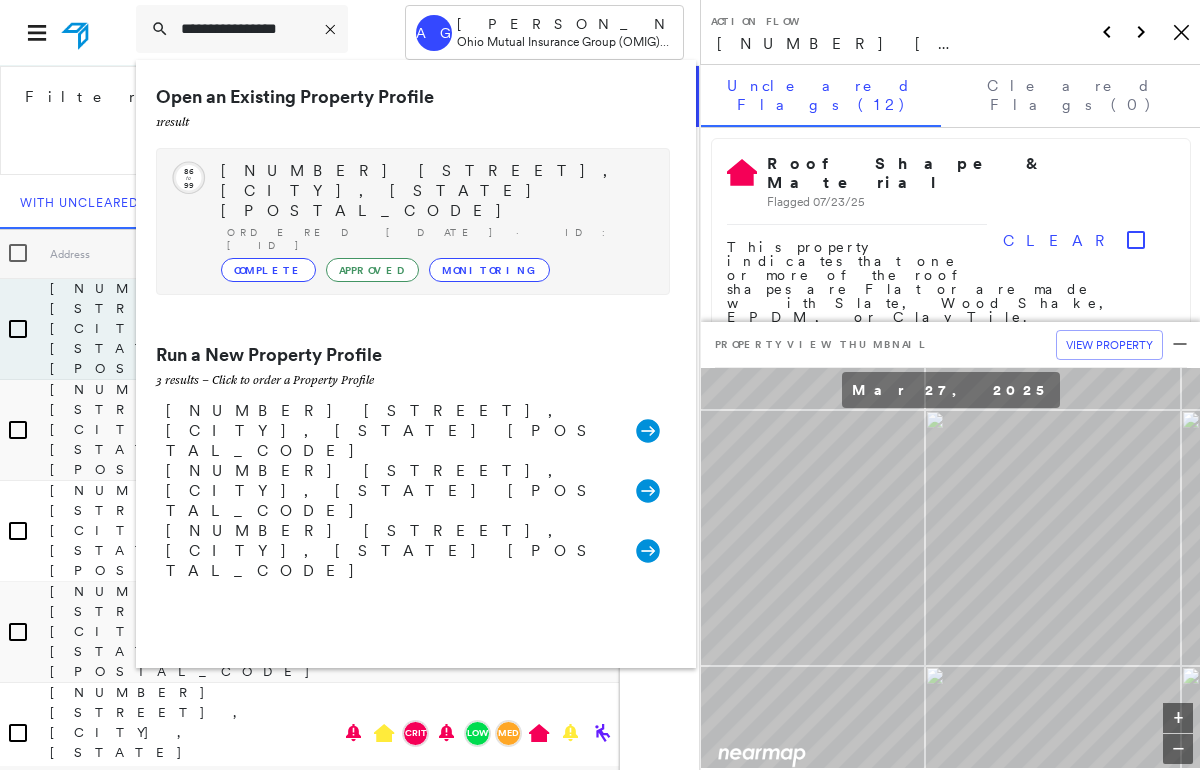type on "**********" 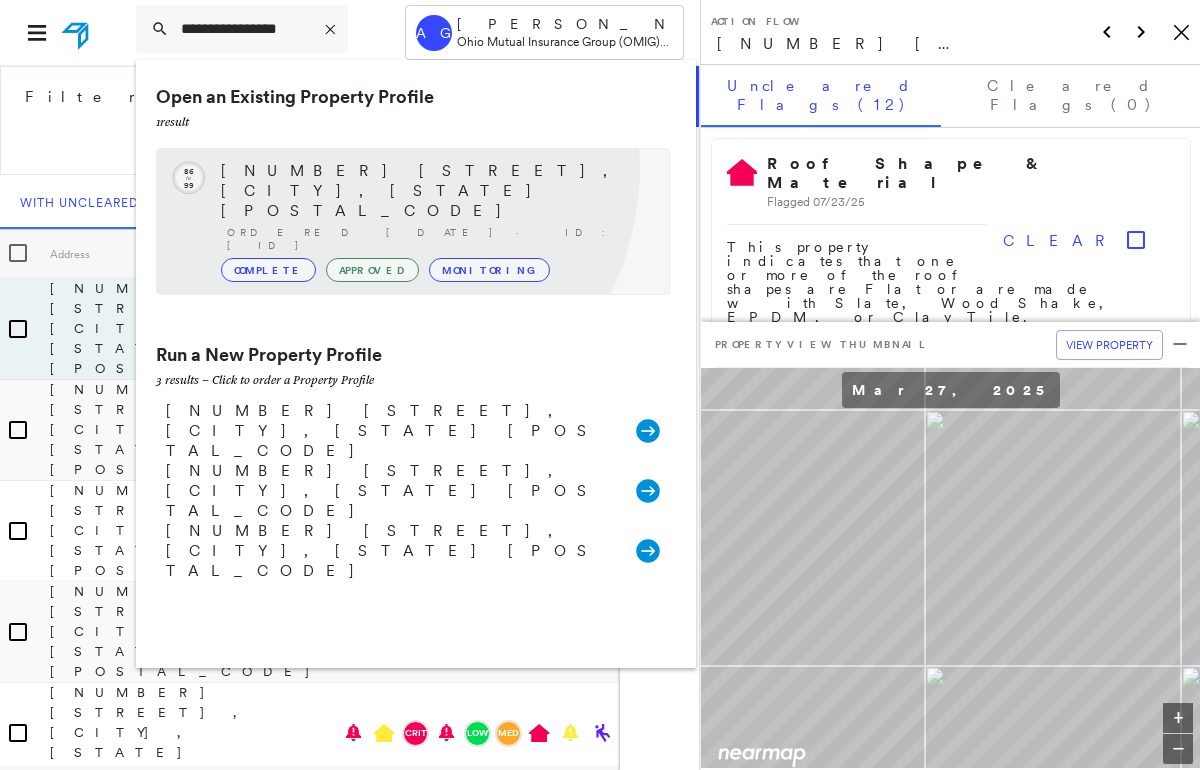 click on "[NUMBER] [STREET], [CITY], [STATE] [POSTAL_CODE]" at bounding box center (435, 191) 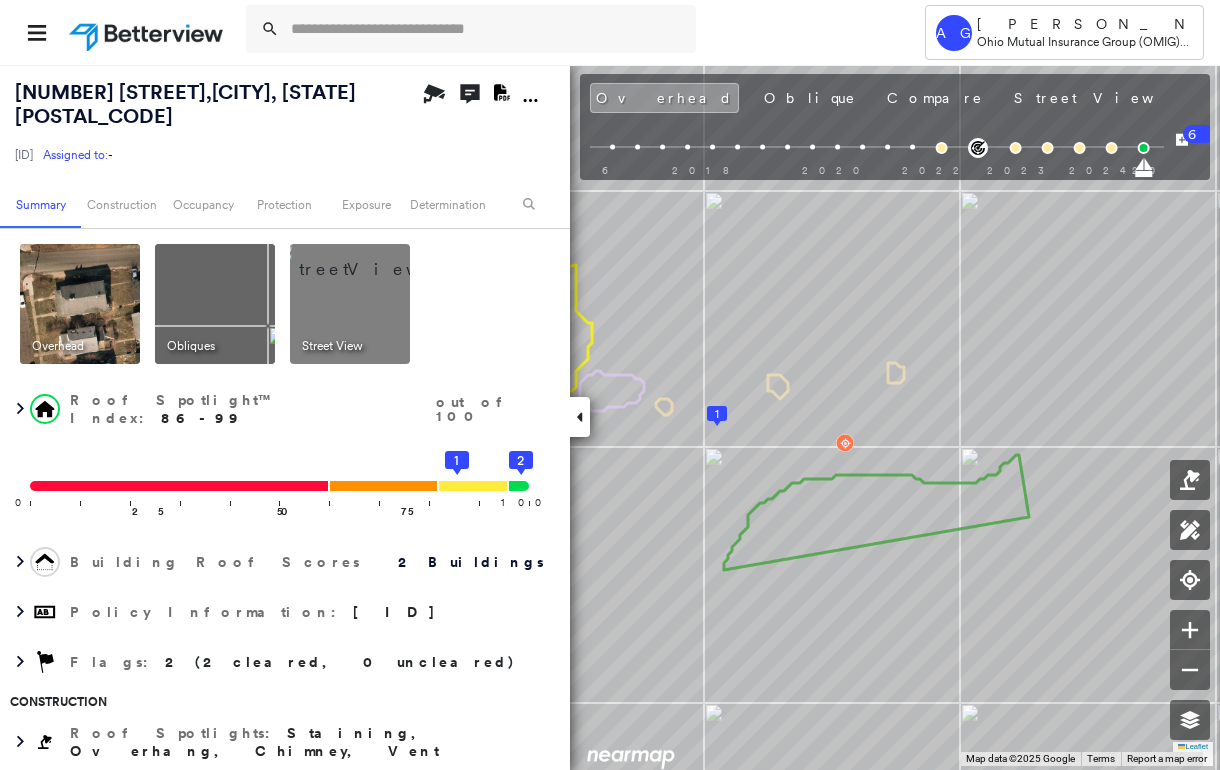 click at bounding box center (374, 259) 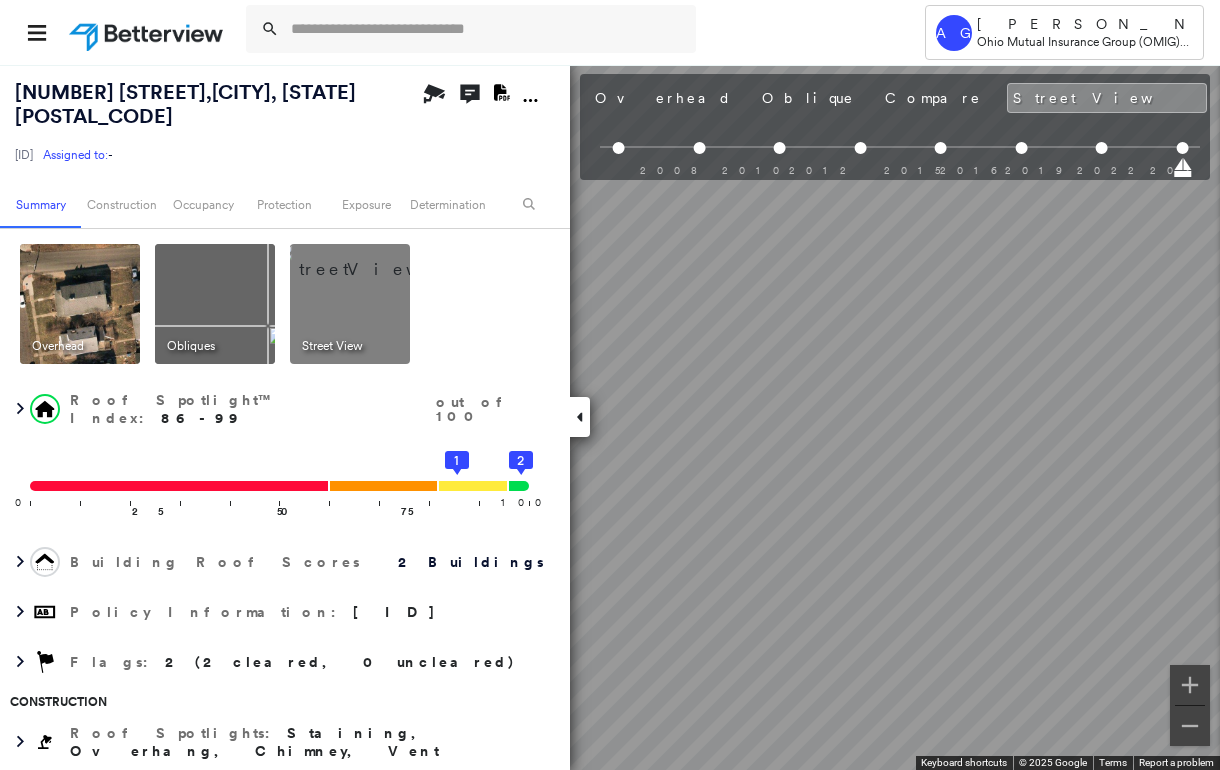click at bounding box center [580, 417] 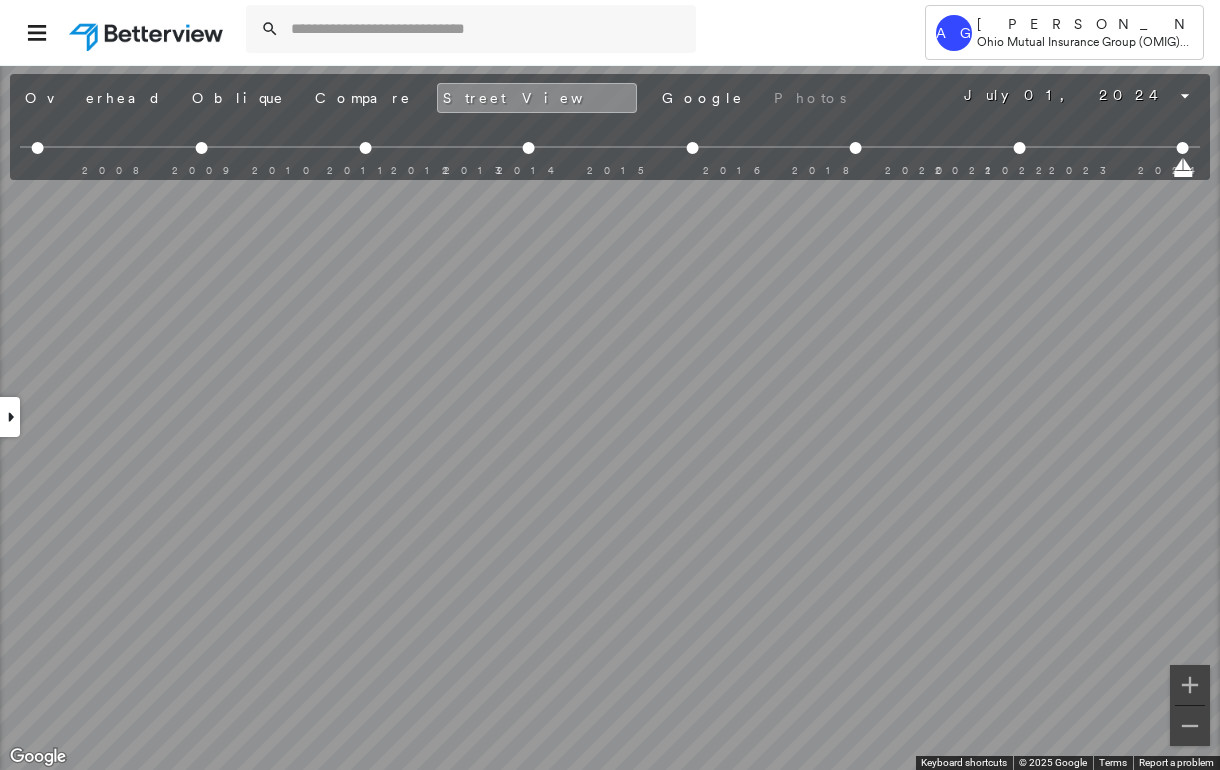 scroll, scrollTop: 0, scrollLeft: 143, axis: horizontal 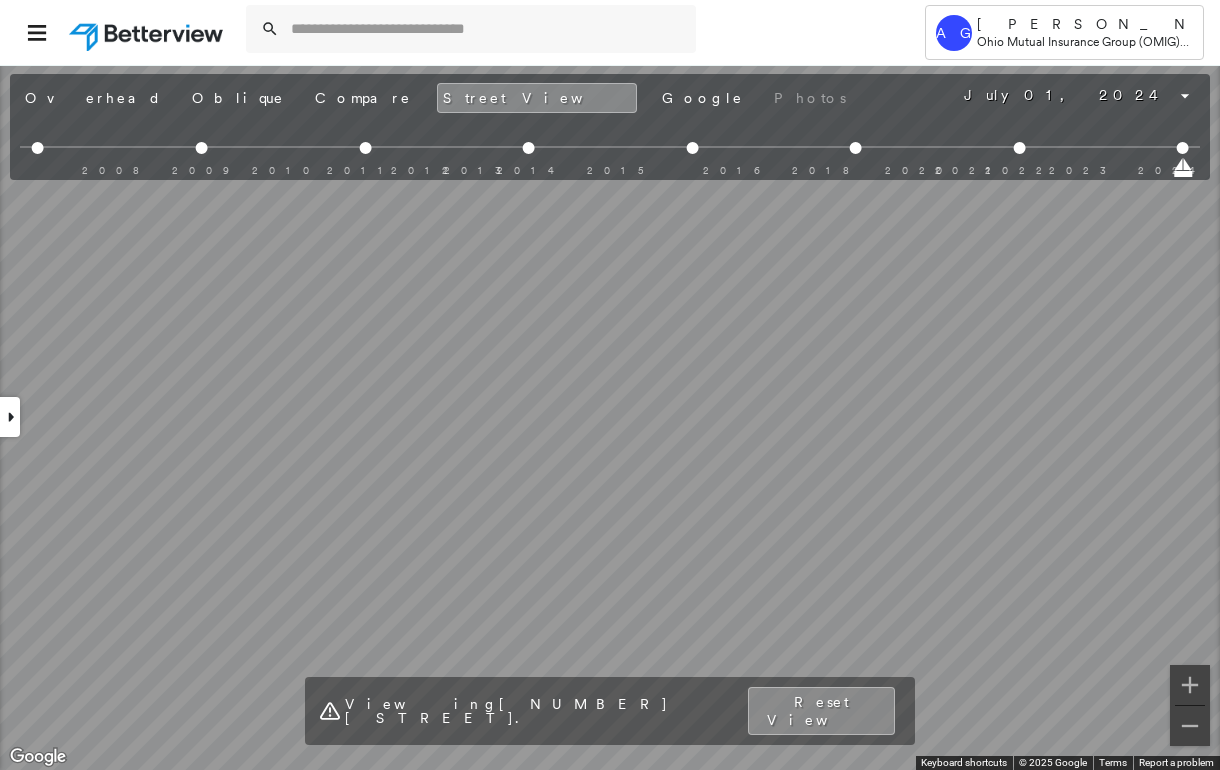 click on "Tower AG Amy Greene Ohio Mutual Insurance Group (OMIG)  -   [NUMBER] [STREET] ,  [CITY], [STATE] [POSTAL_CODE] [ID] Assigned to:  - Assigned to:  - [ID] Assigned to:  - Open Comments Download PDF Report Summary Construction Occupancy Protection Exposure Determination Overhead Obliques Street View Roof Spotlight™ Index :  86-99 out of 100 0 100 25 50 75 1 2 Building Roof Scores 2 Buildings Policy Information :  [ID] Flags :  2 (2 cleared, 0 uncleared) Construction Roof Spotlights :  Staining, Overhang, Chimney, Vent Property Features Roof Size & Shape :  2 buildings  Occupancy Place Detail Protection Exposure FEMA Risk Index Additional Perils Determination Flags :  2 (2 cleared, 0 uncleared) Uncleared Flags (0) Cleared Flags  (2) There are no  uncleared  flags. Action Taken New Entry History Quote/New Business Terms & Conditions Added ACV Endorsement Added Cosmetic Endorsement Inspection/Loss Control General Save Renewal" at bounding box center (610, 385) 